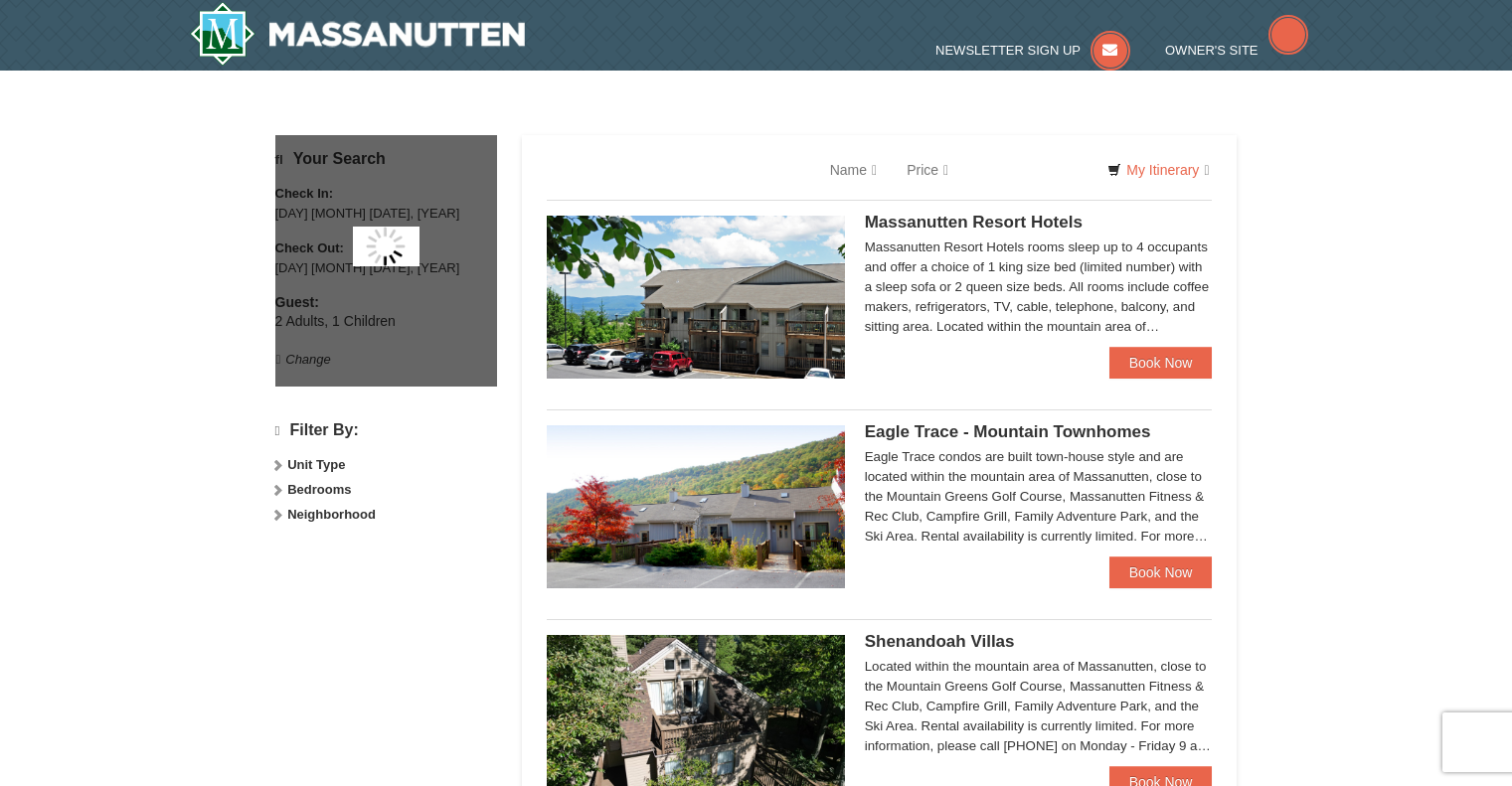 scroll, scrollTop: 0, scrollLeft: 0, axis: both 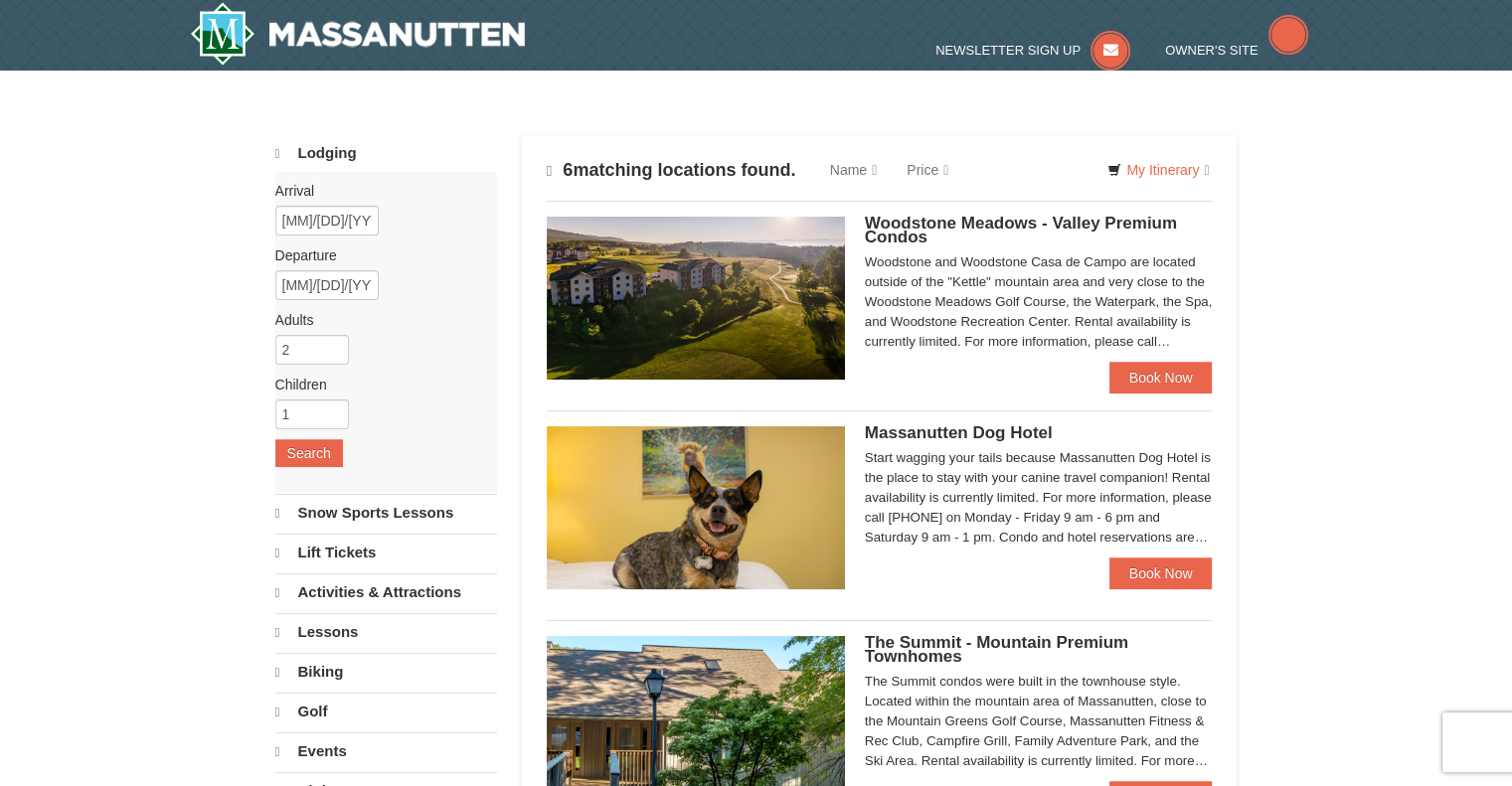 select on "8" 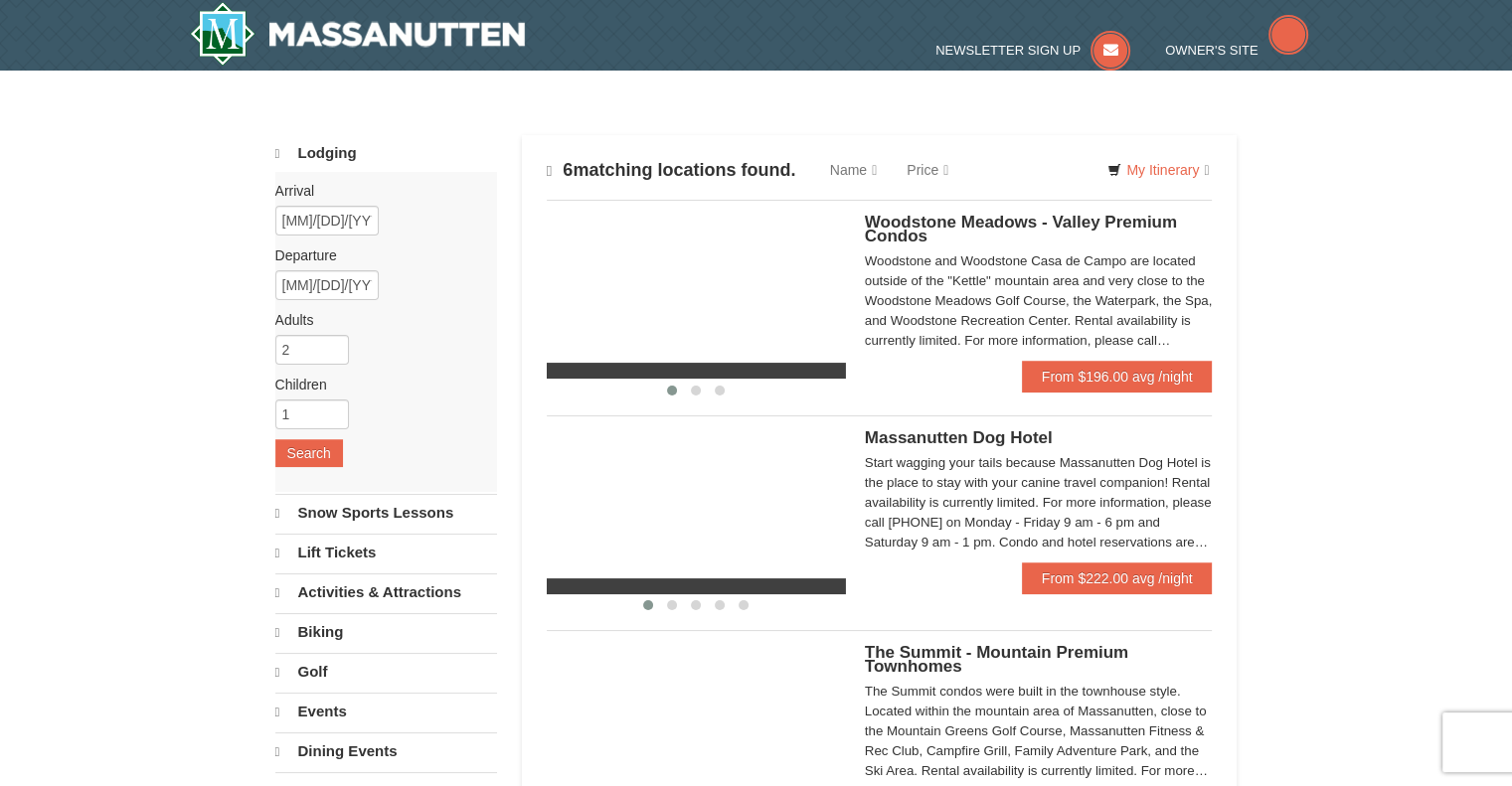 scroll, scrollTop: 0, scrollLeft: 0, axis: both 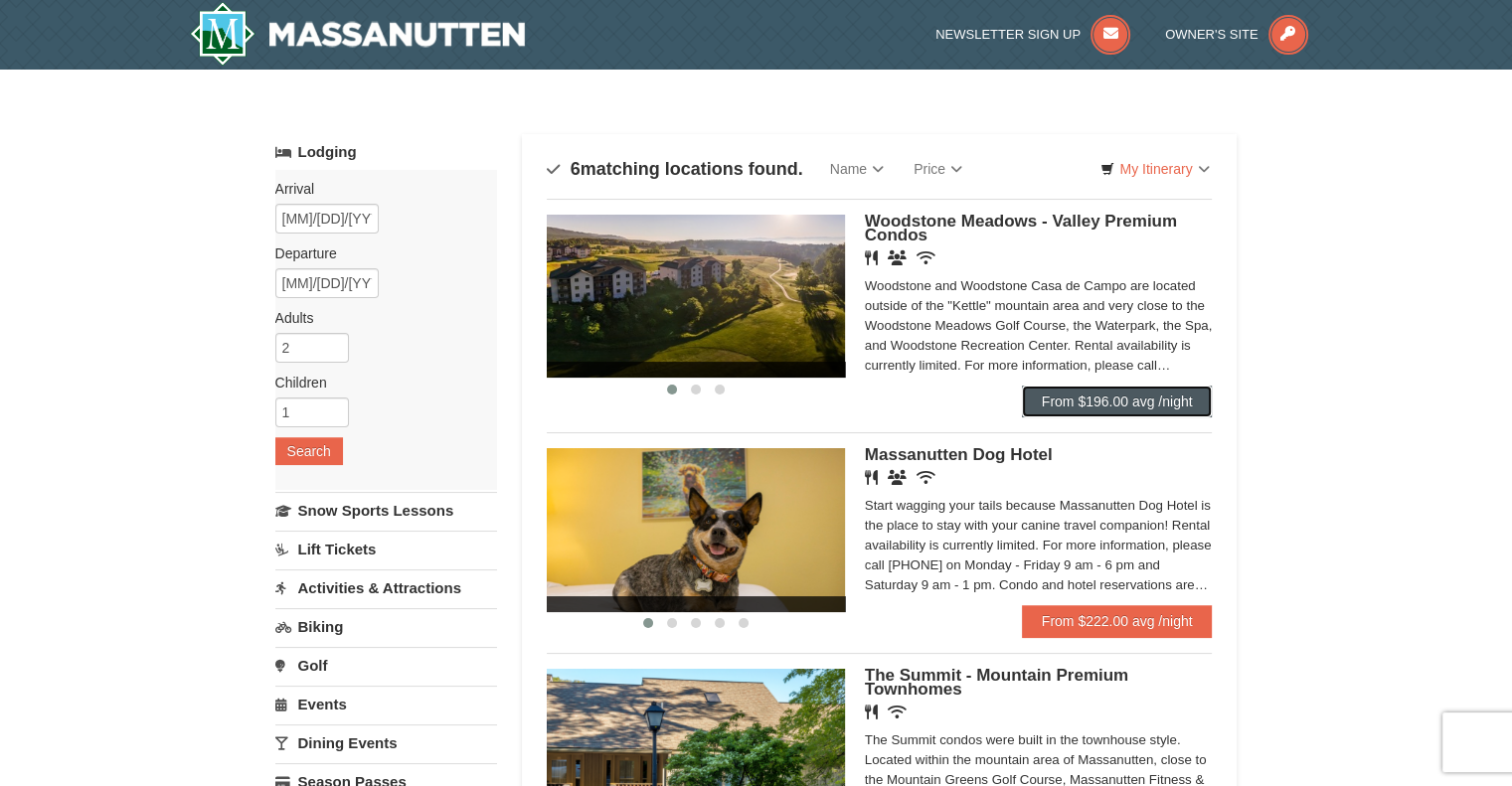 click on "From $196.00 avg /night" at bounding box center [1117, 401] 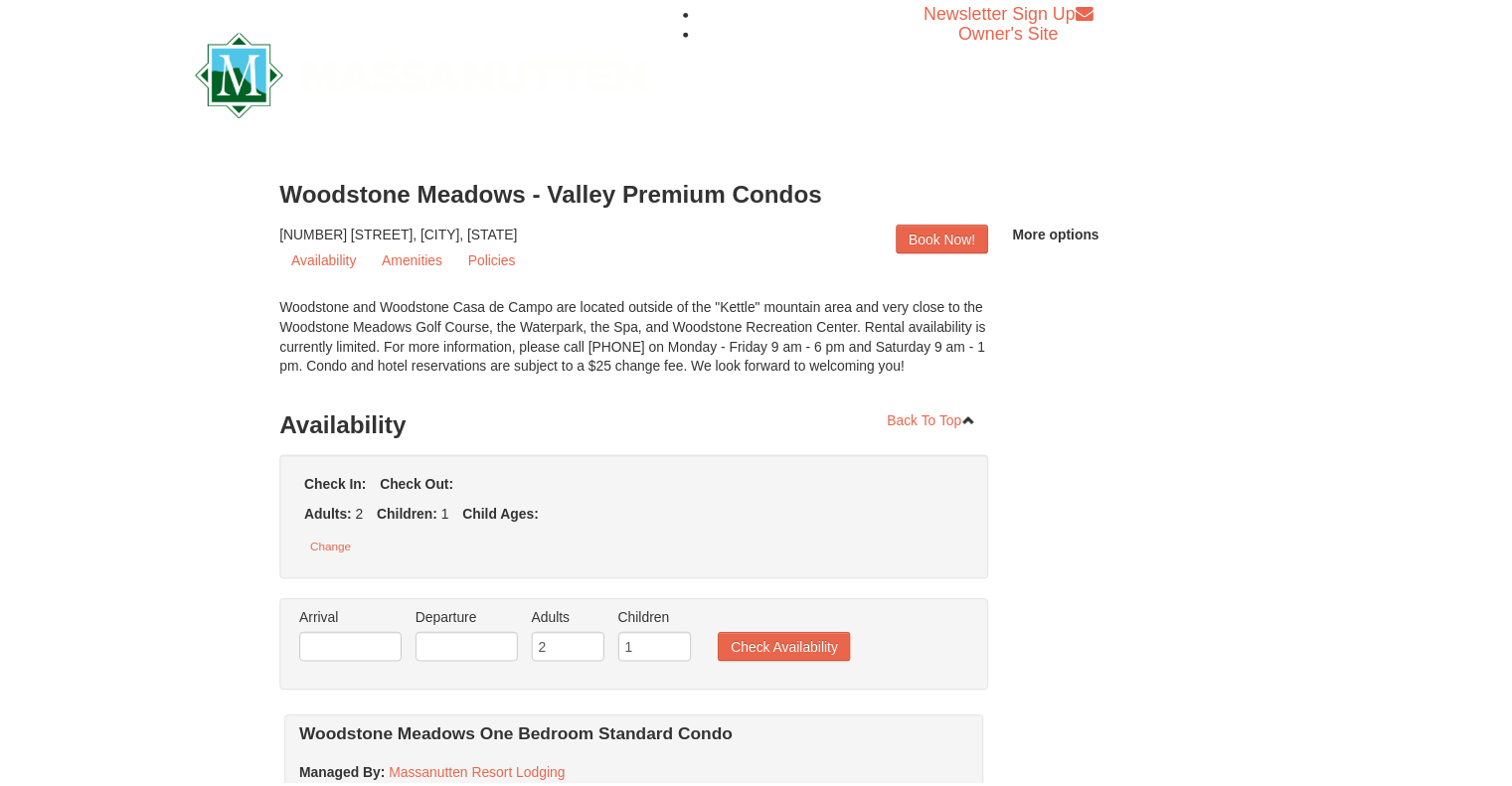 scroll, scrollTop: 0, scrollLeft: 0, axis: both 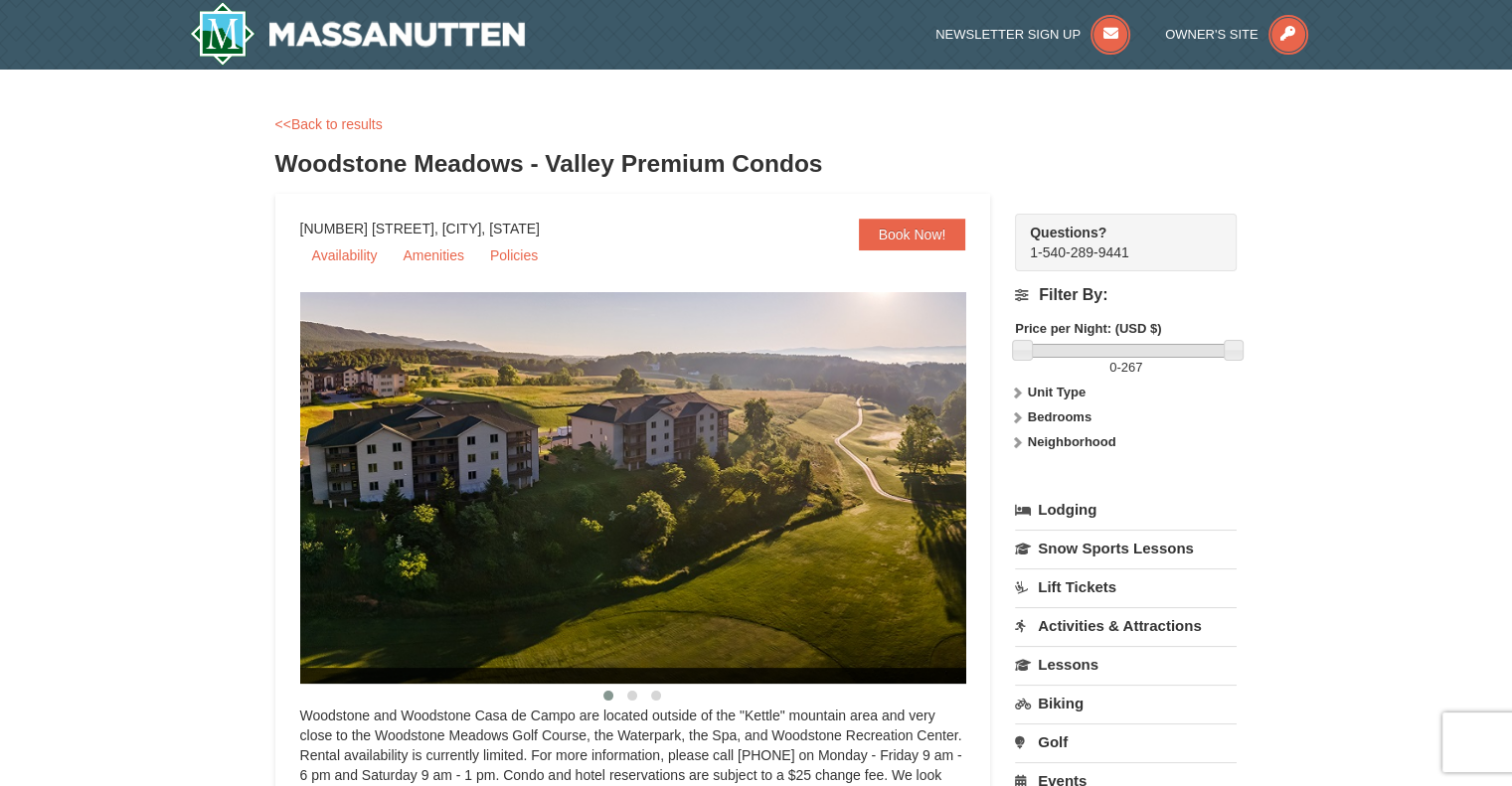 select on "8" 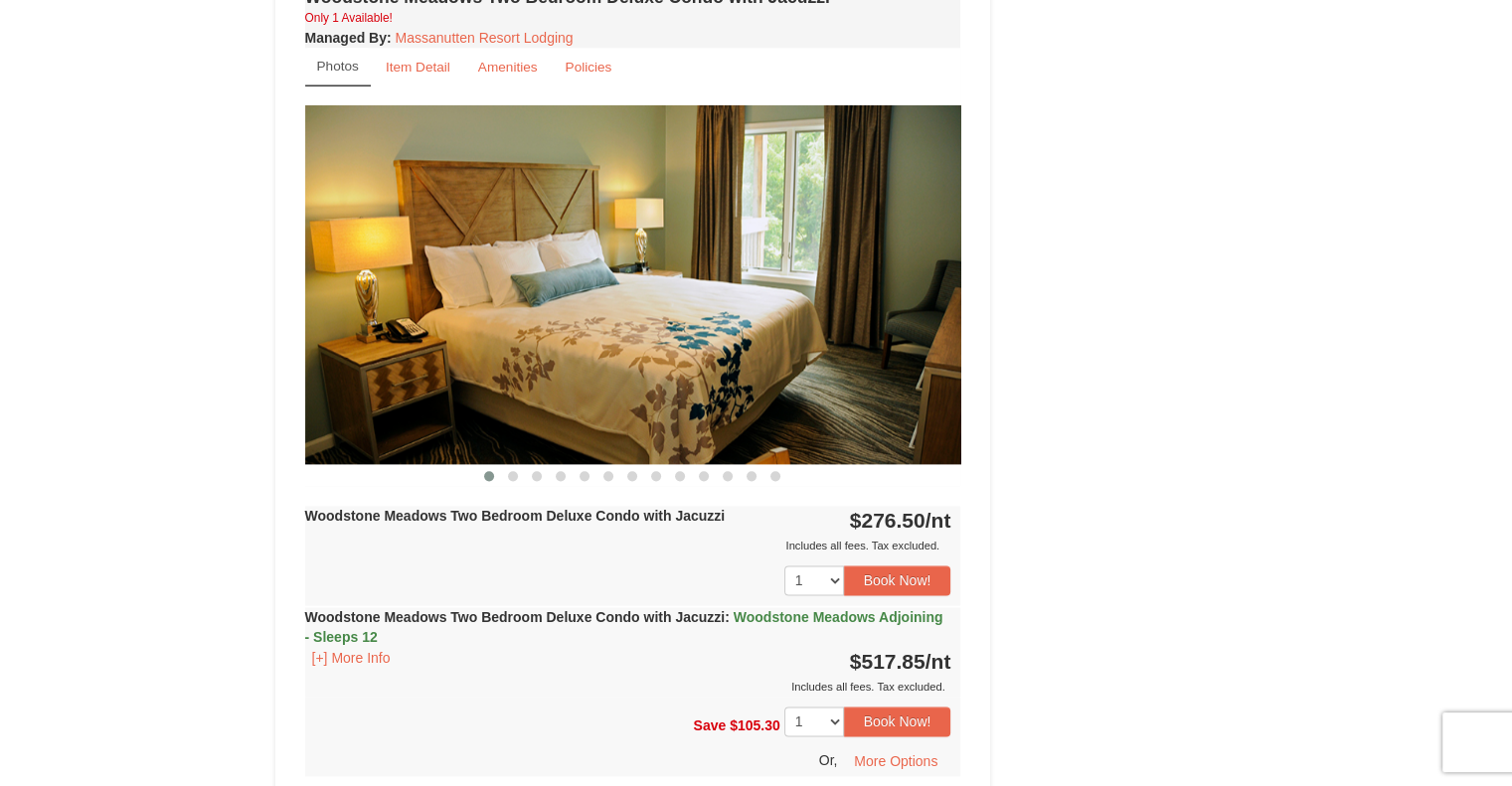 scroll, scrollTop: 2385, scrollLeft: 0, axis: vertical 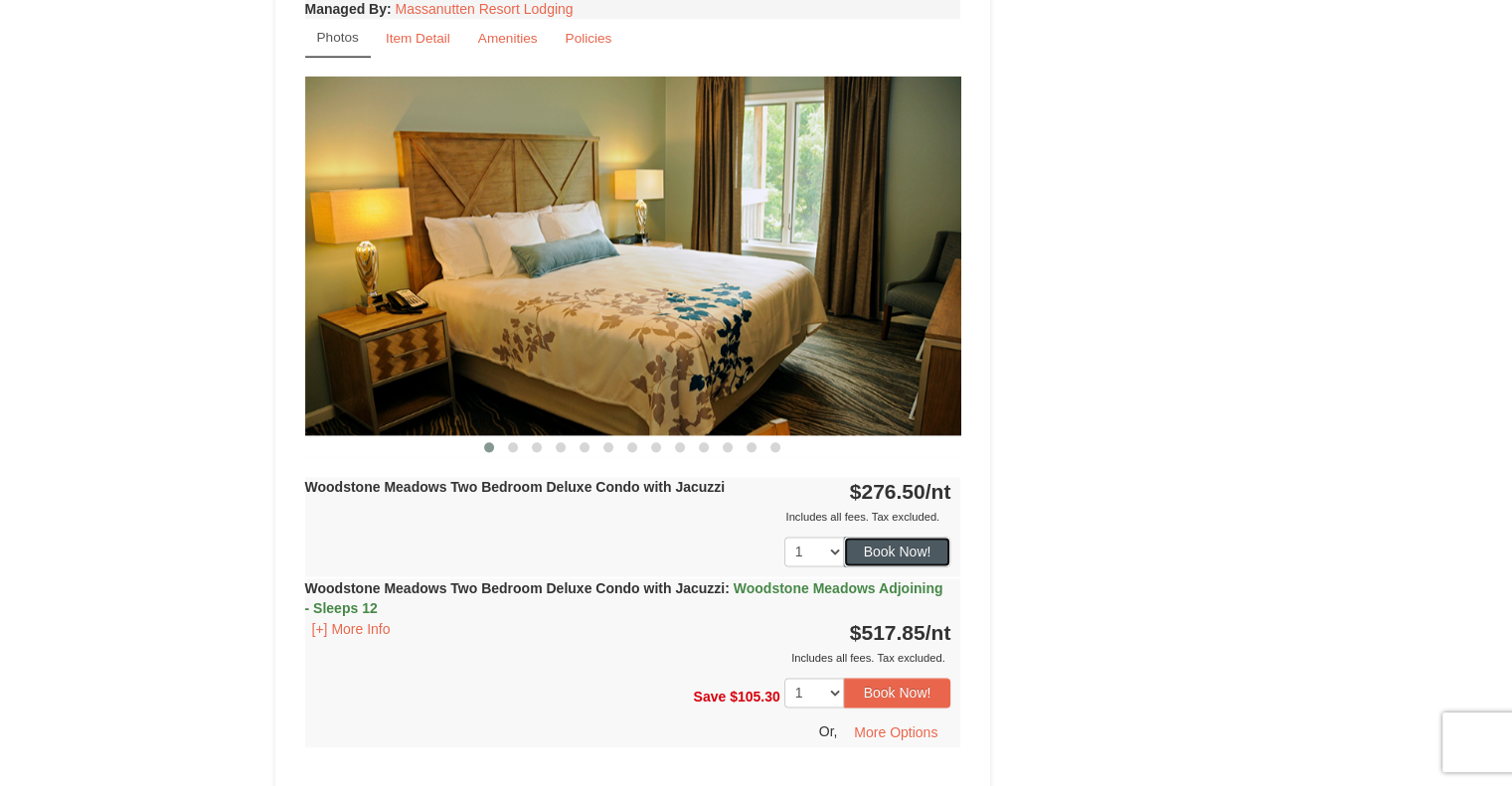 click on "Book Now!" at bounding box center [898, 551] 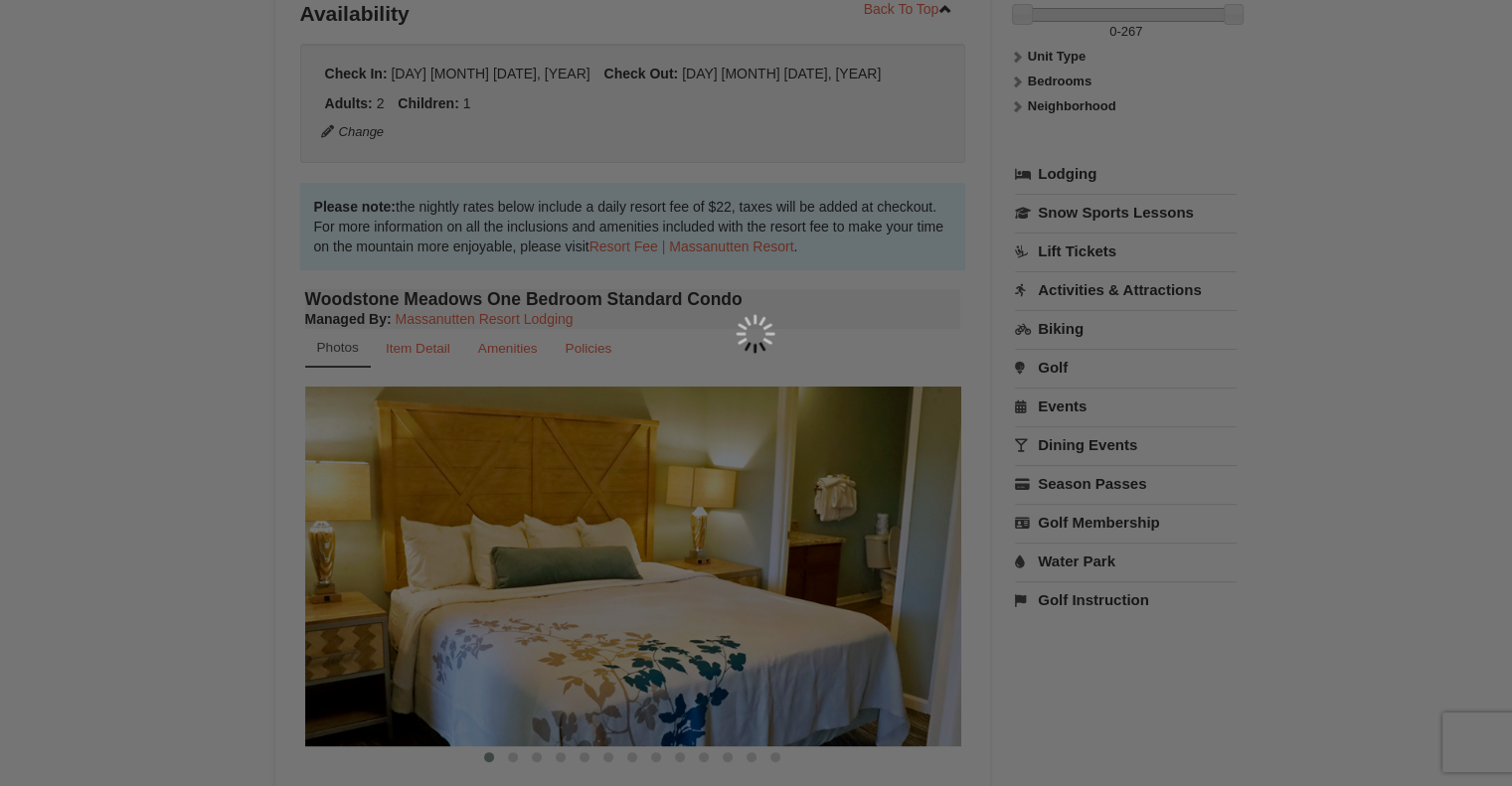 scroll, scrollTop: 194, scrollLeft: 0, axis: vertical 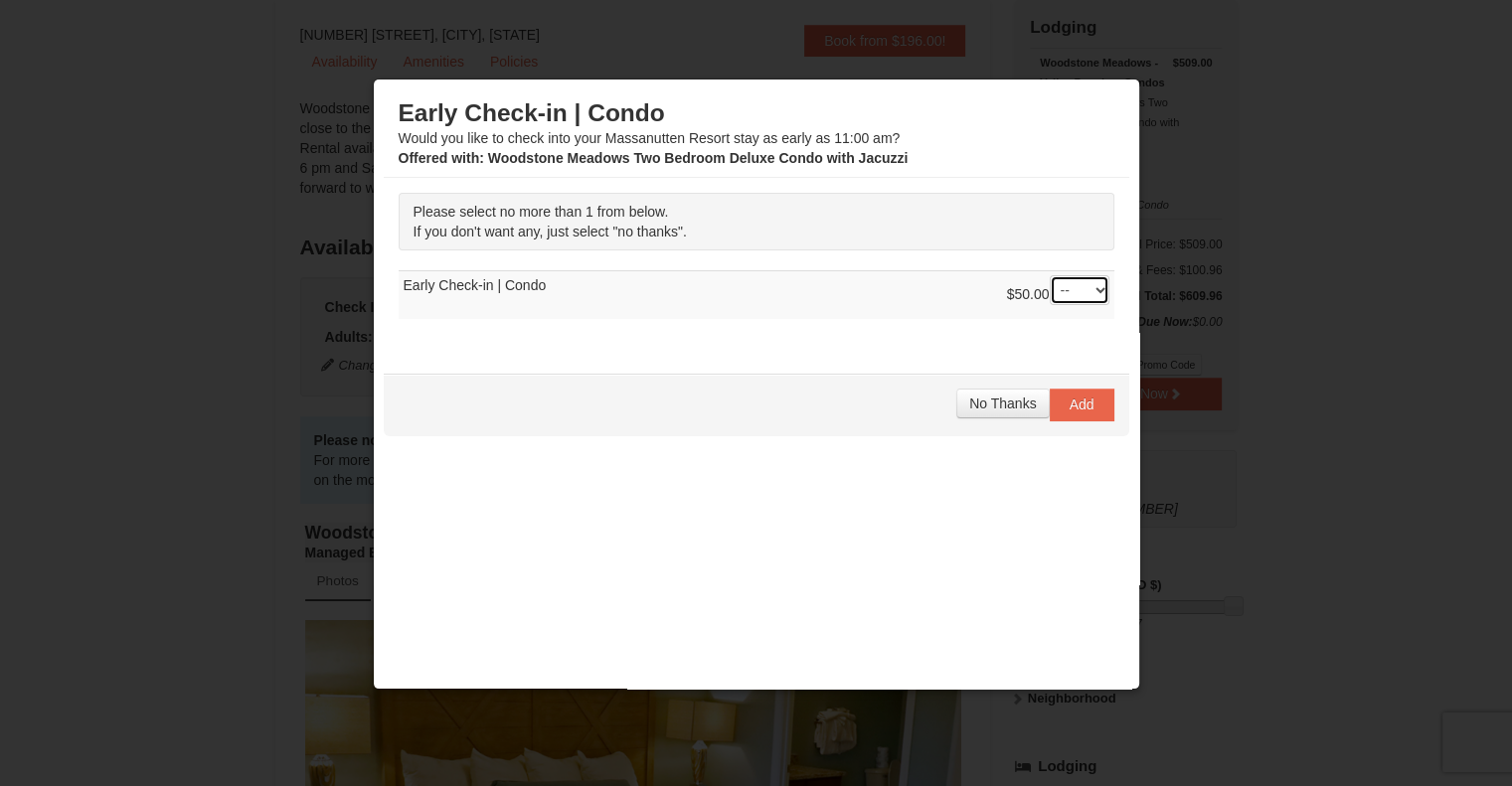 click on "--
01" at bounding box center [1080, 290] 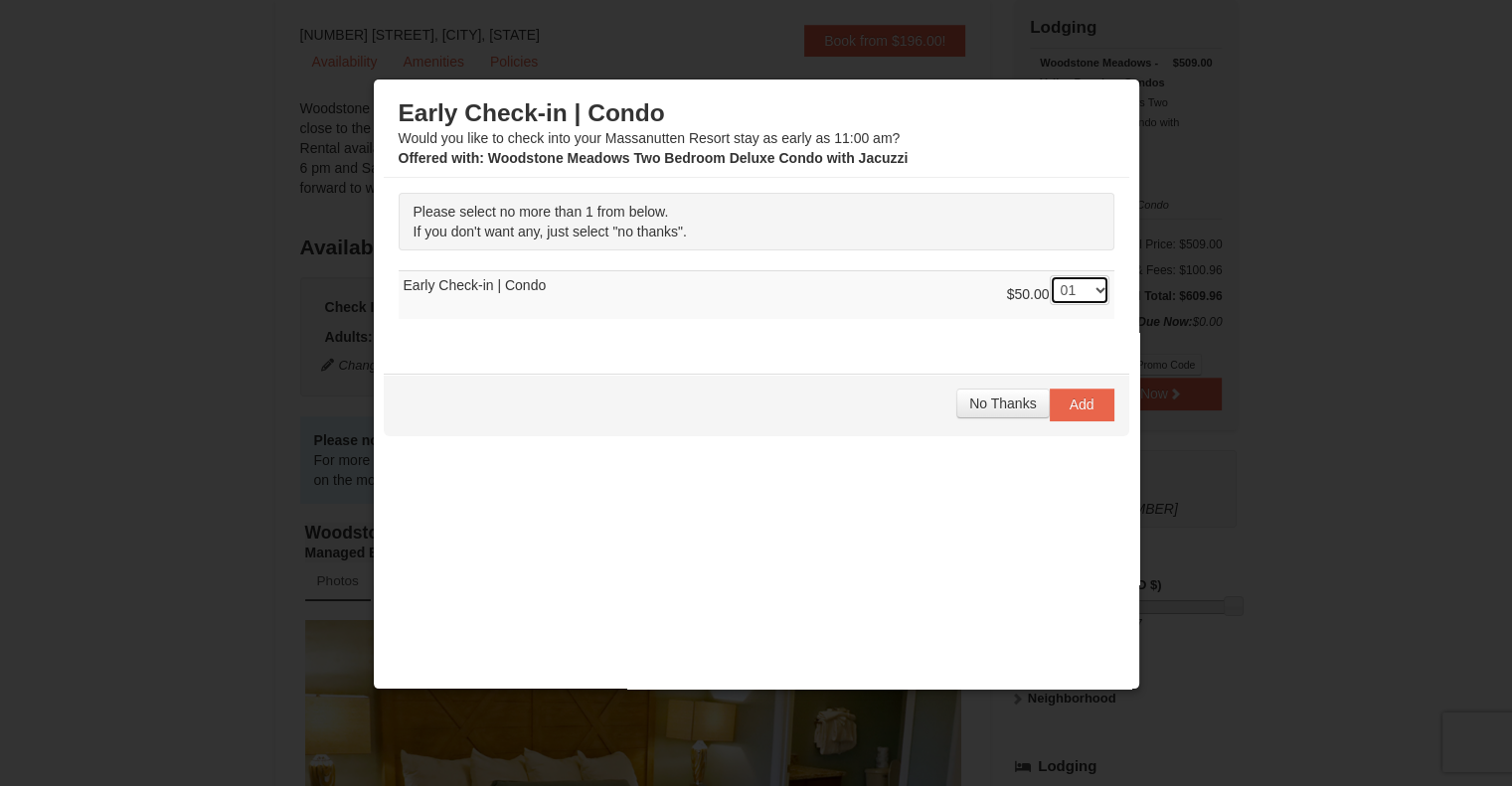 click on "--
01" at bounding box center [1080, 290] 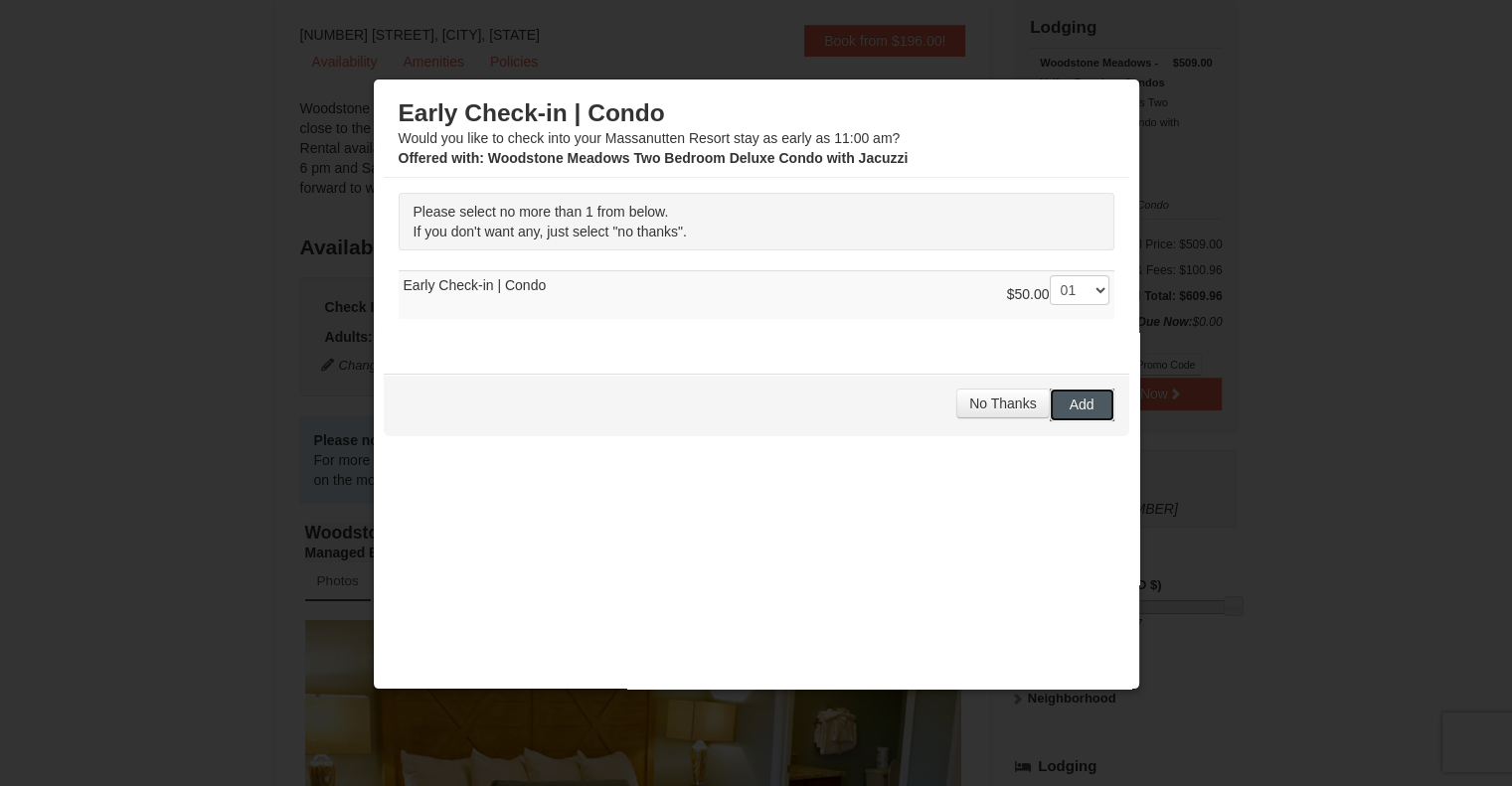 click on "Add" at bounding box center [1082, 404] 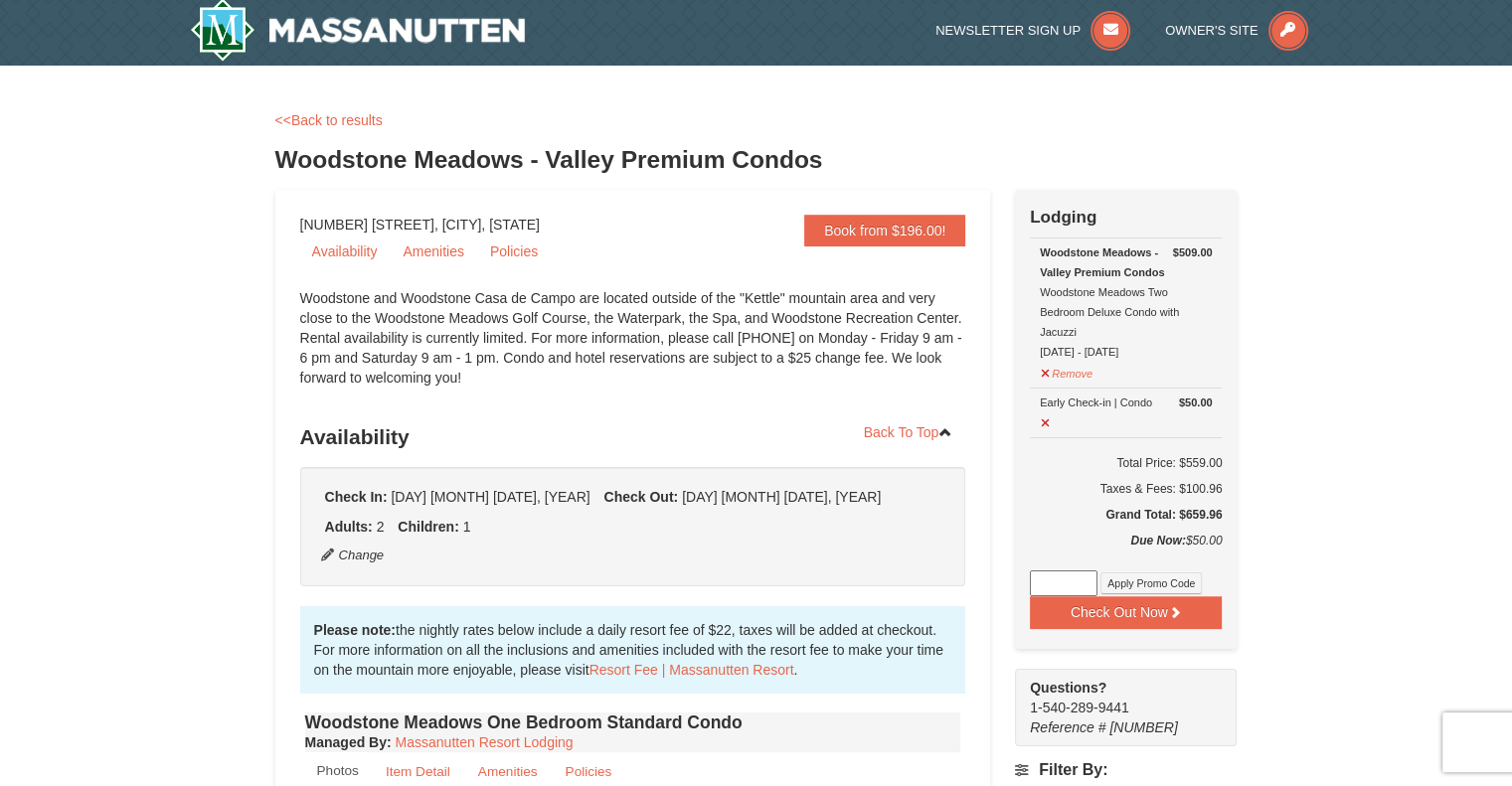 scroll, scrollTop: 0, scrollLeft: 0, axis: both 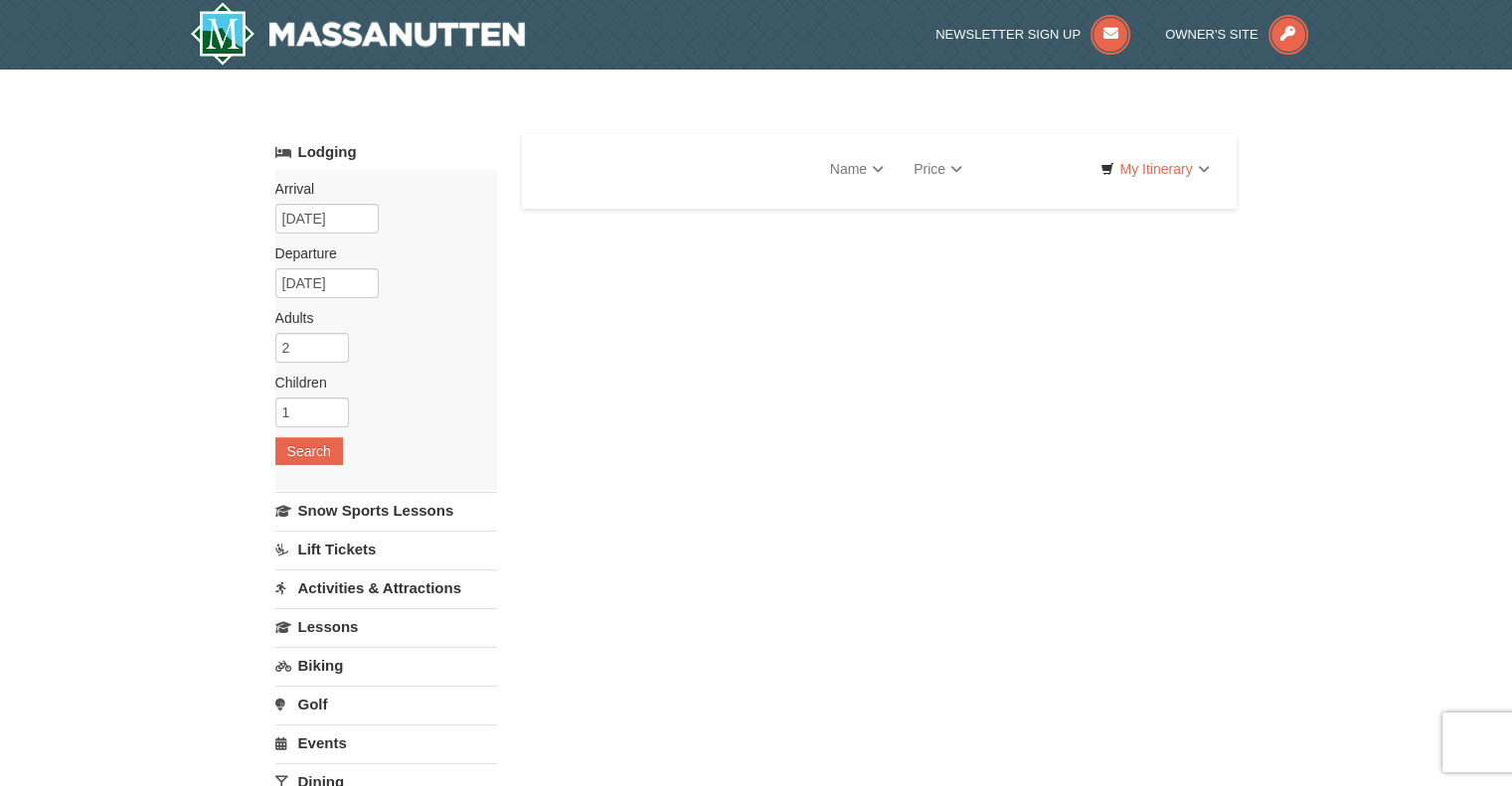 select on "8" 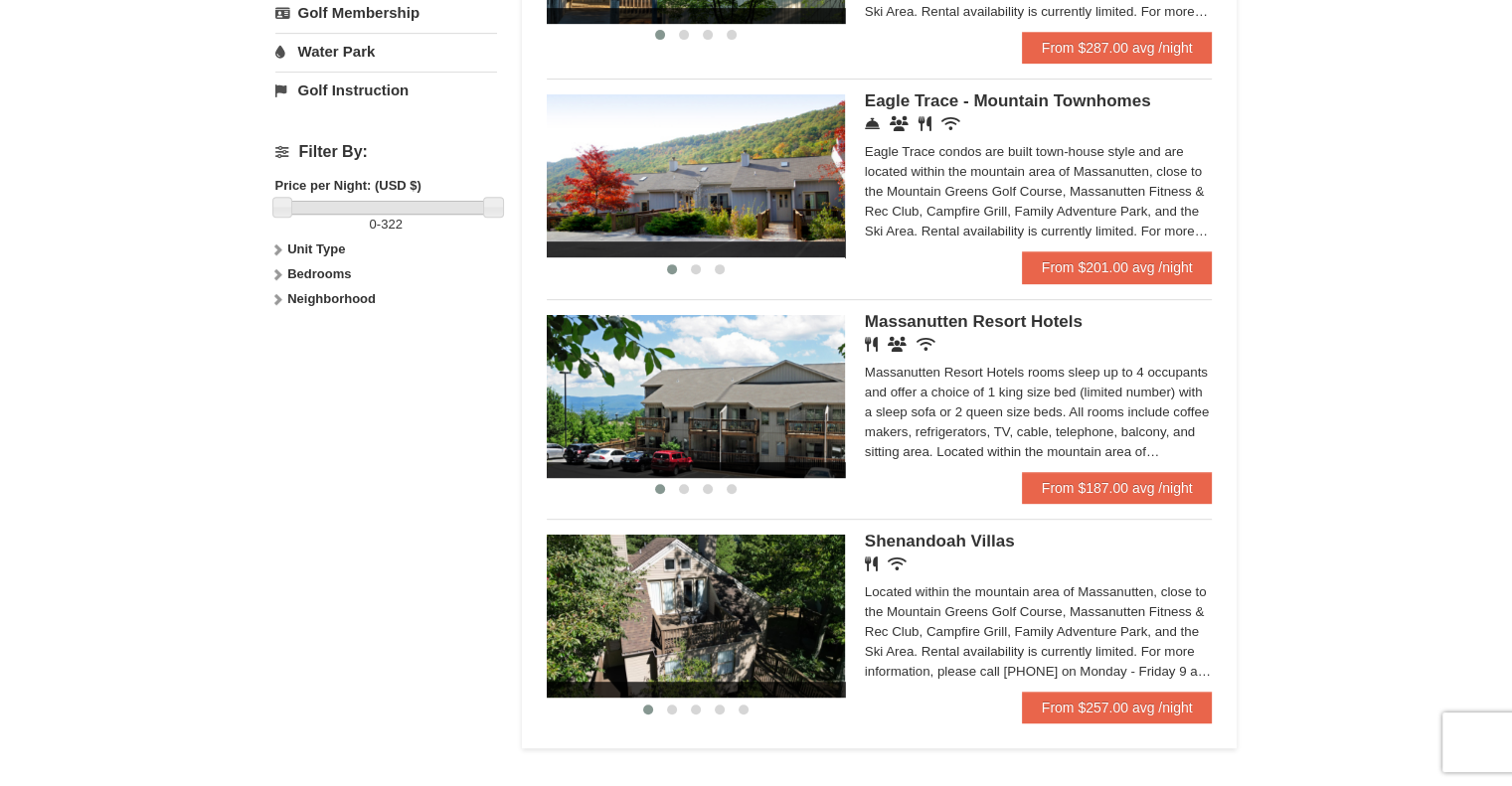 scroll, scrollTop: 894, scrollLeft: 0, axis: vertical 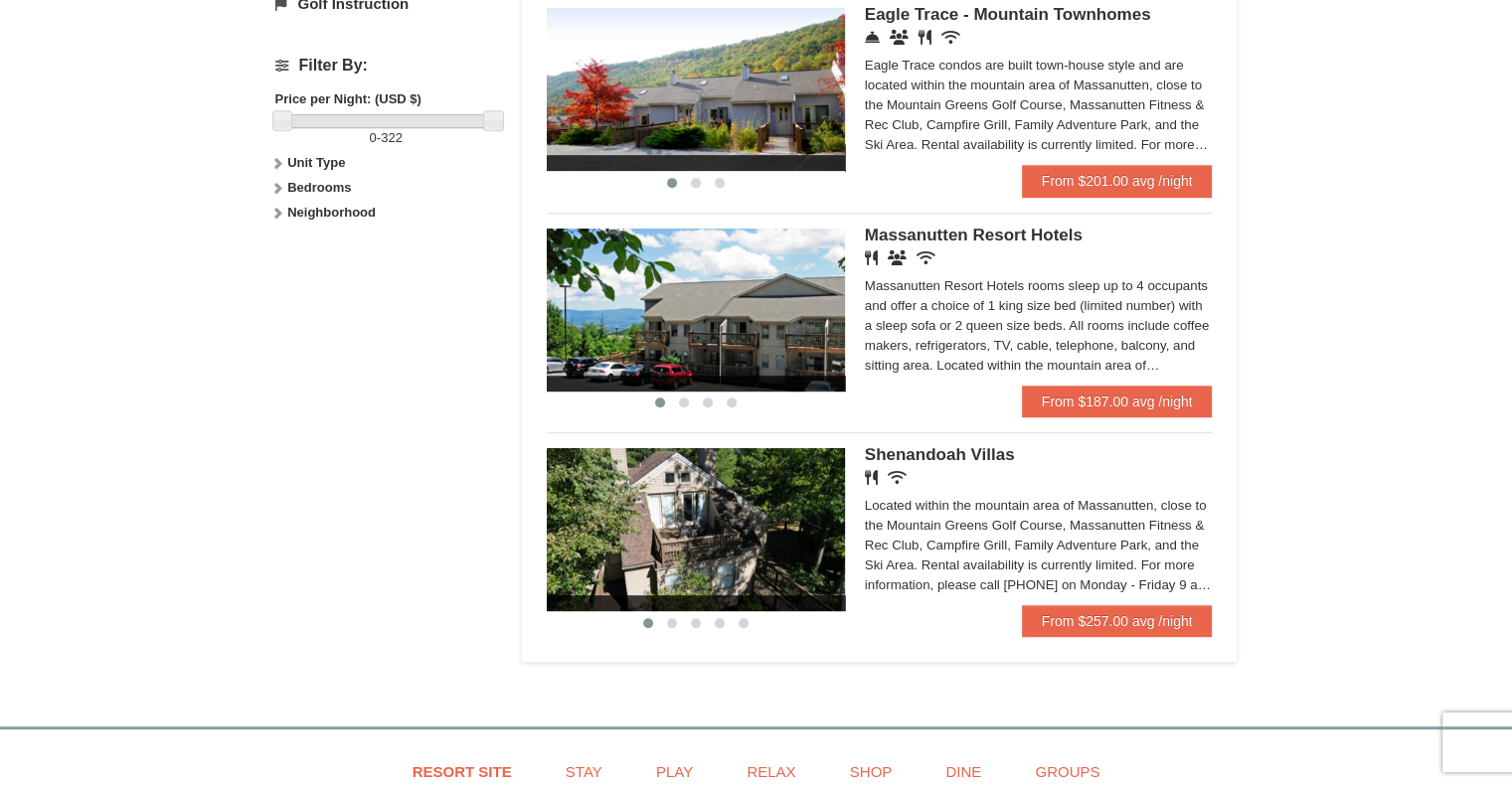 click on "Massanutten Resort Hotels rooms sleep up to 4 occupants and offer a choice of 1 king size bed (limited number) with a sleep sofa or 2 queen size beds. All rooms include coffee makers, refrigerators, TV, cable, telephone, balcony, and sitting area. Located within the mountain area of Massanutten, close to the Mountain Greens Golf Course, Massanutten Fitness & Rec Club, Campfire Grill Restaurant, Family Adventure Park, and the Ski Area.
Rental availability is currently limited. For more information, please call [PHONE] on [DAY] - [DAY] [TIME] [AM/PM] and [DAY] [TIME] [AM/PM]. Condo and hotel reservations are subject to a $25 change fee.
We look forward to welcoming you!" at bounding box center (1039, 326) 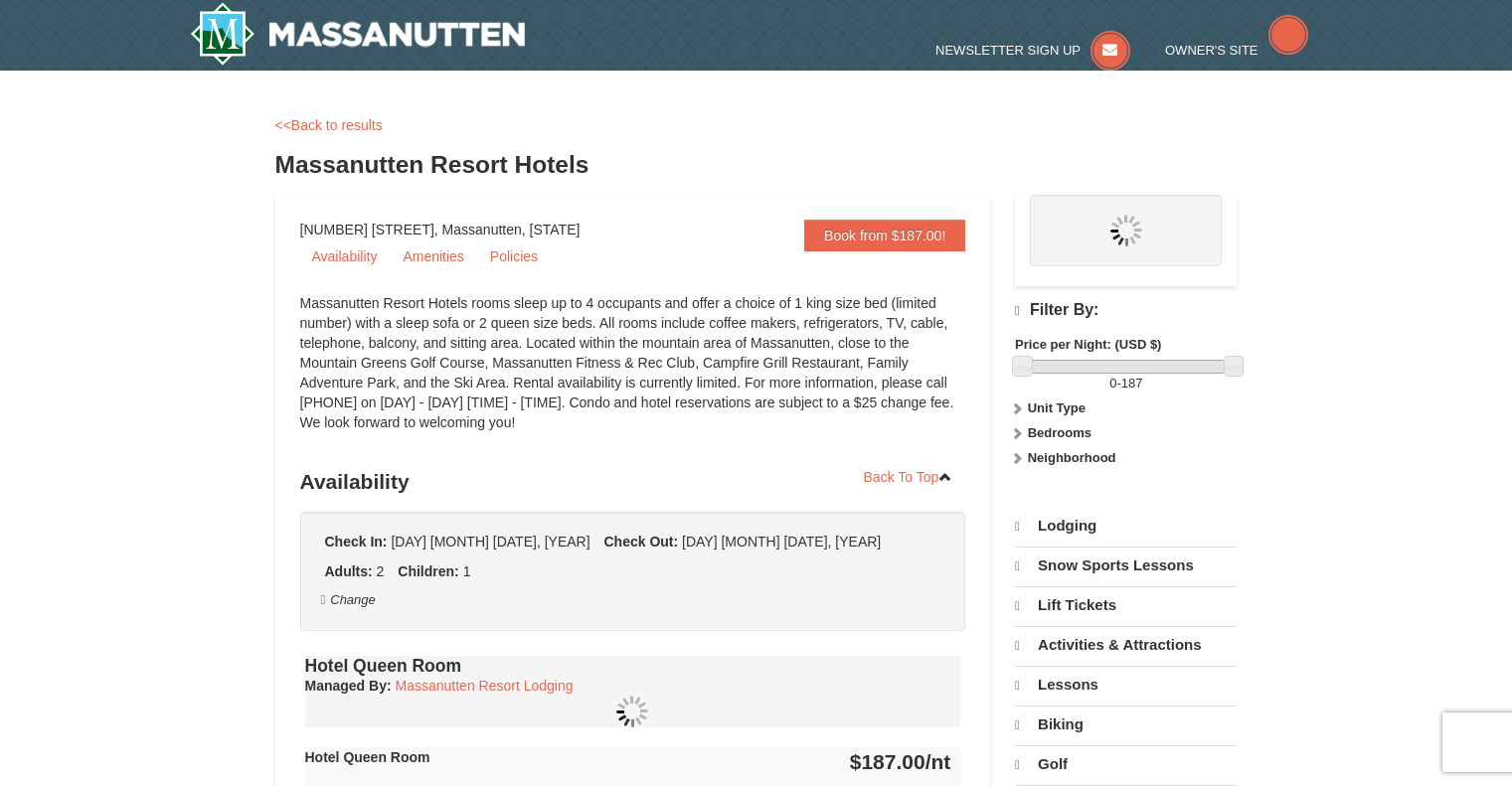 scroll, scrollTop: 0, scrollLeft: 0, axis: both 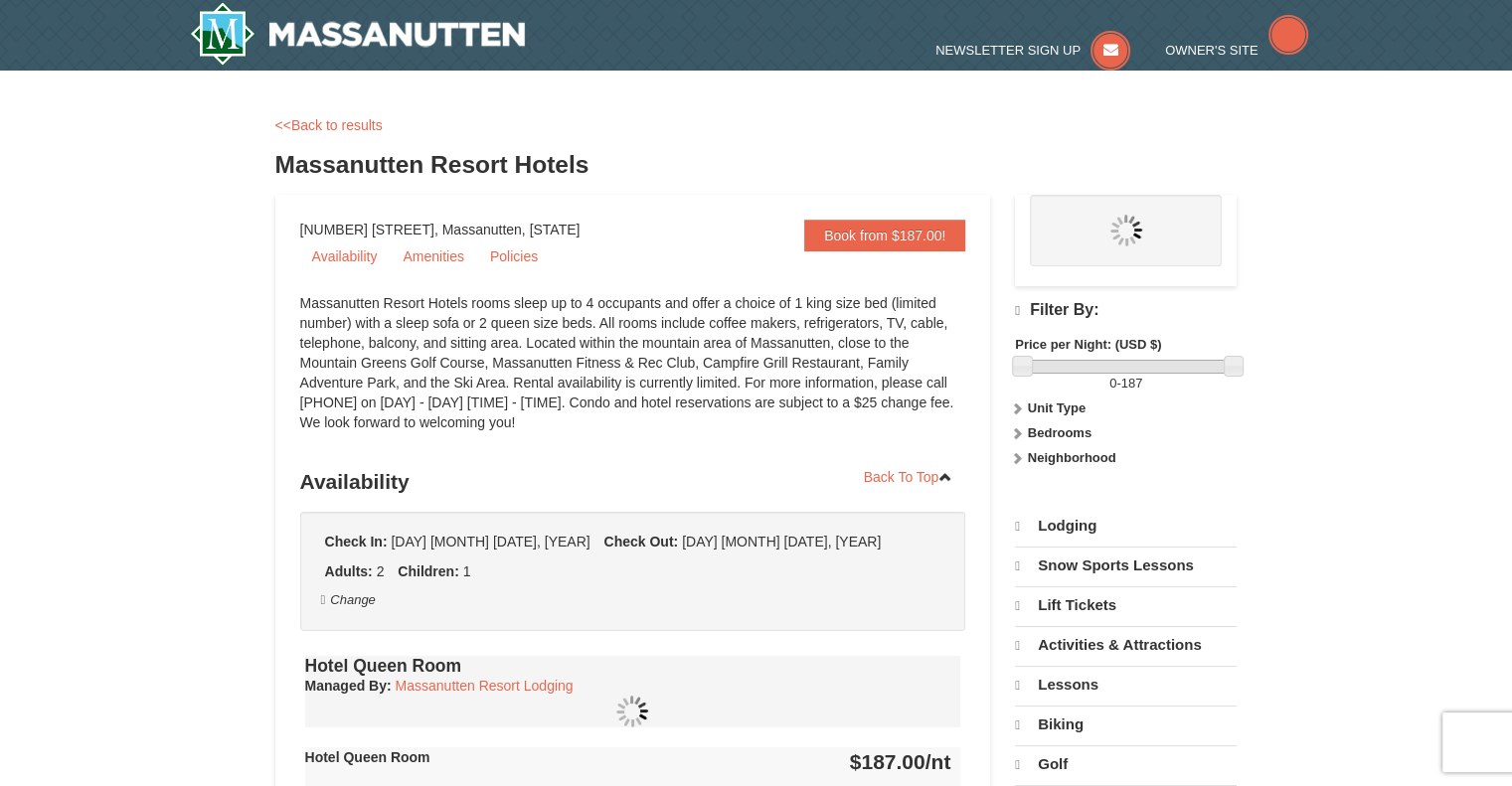 select on "8" 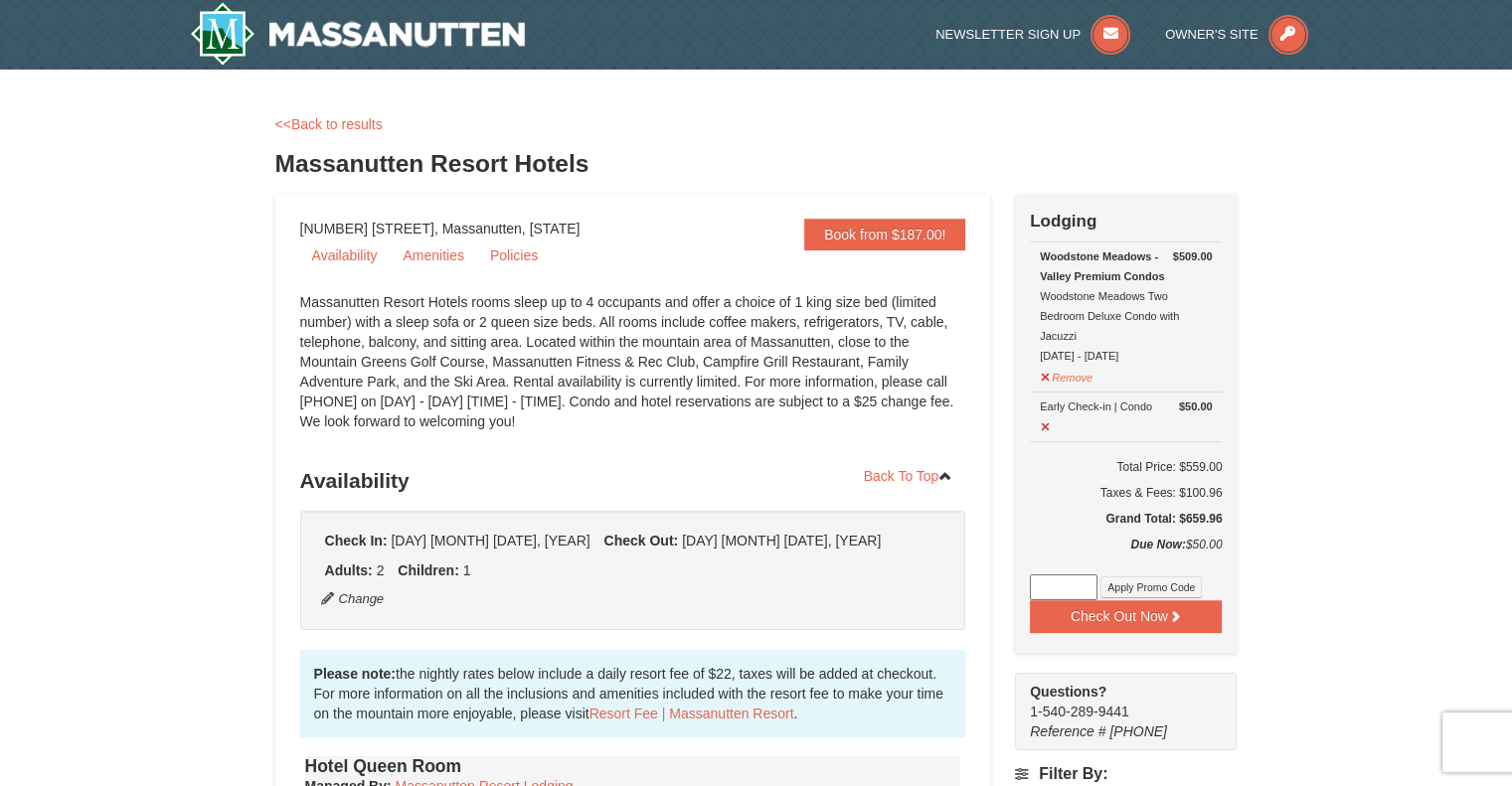 scroll, scrollTop: 0, scrollLeft: 0, axis: both 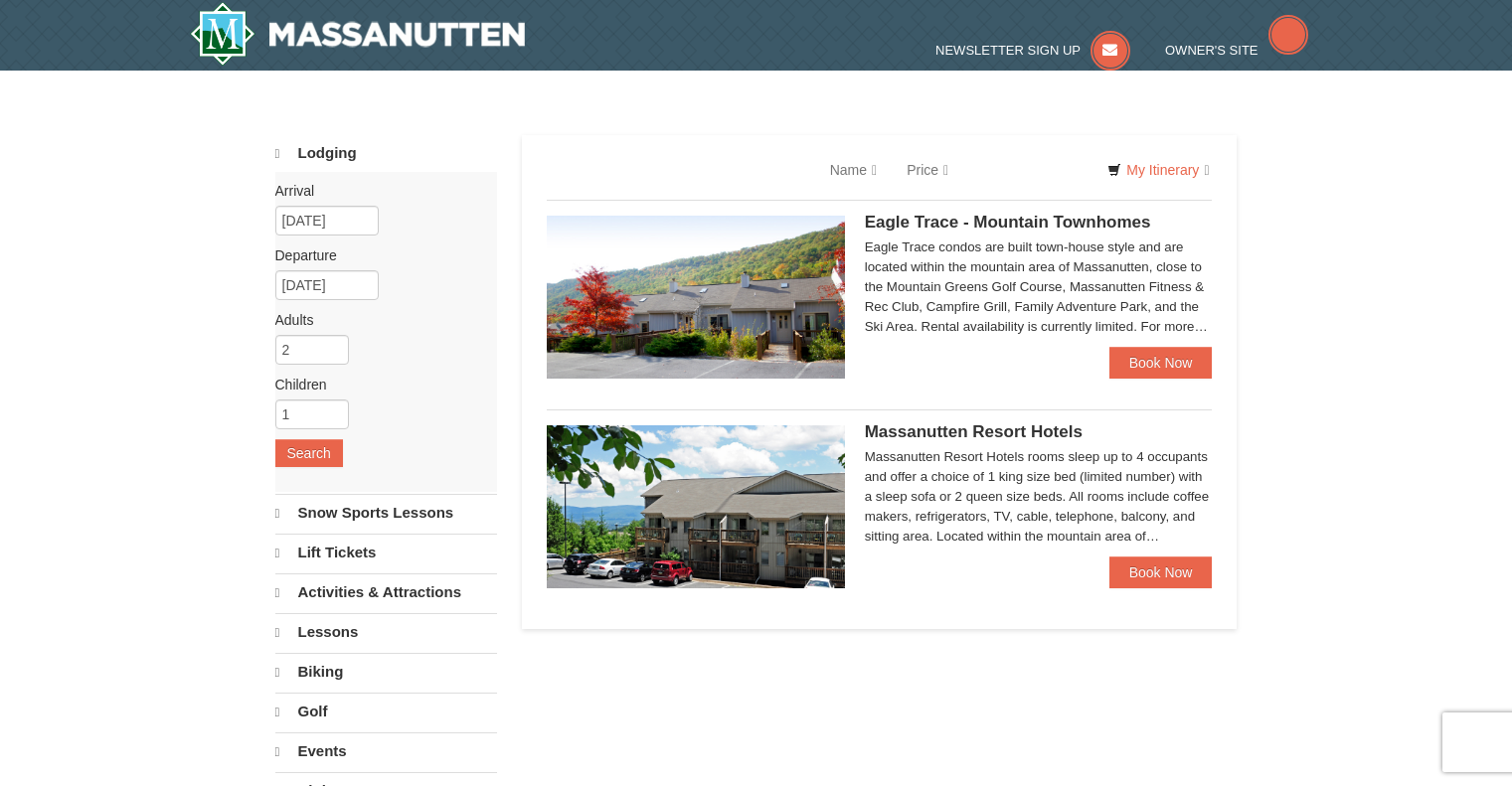 select on "8" 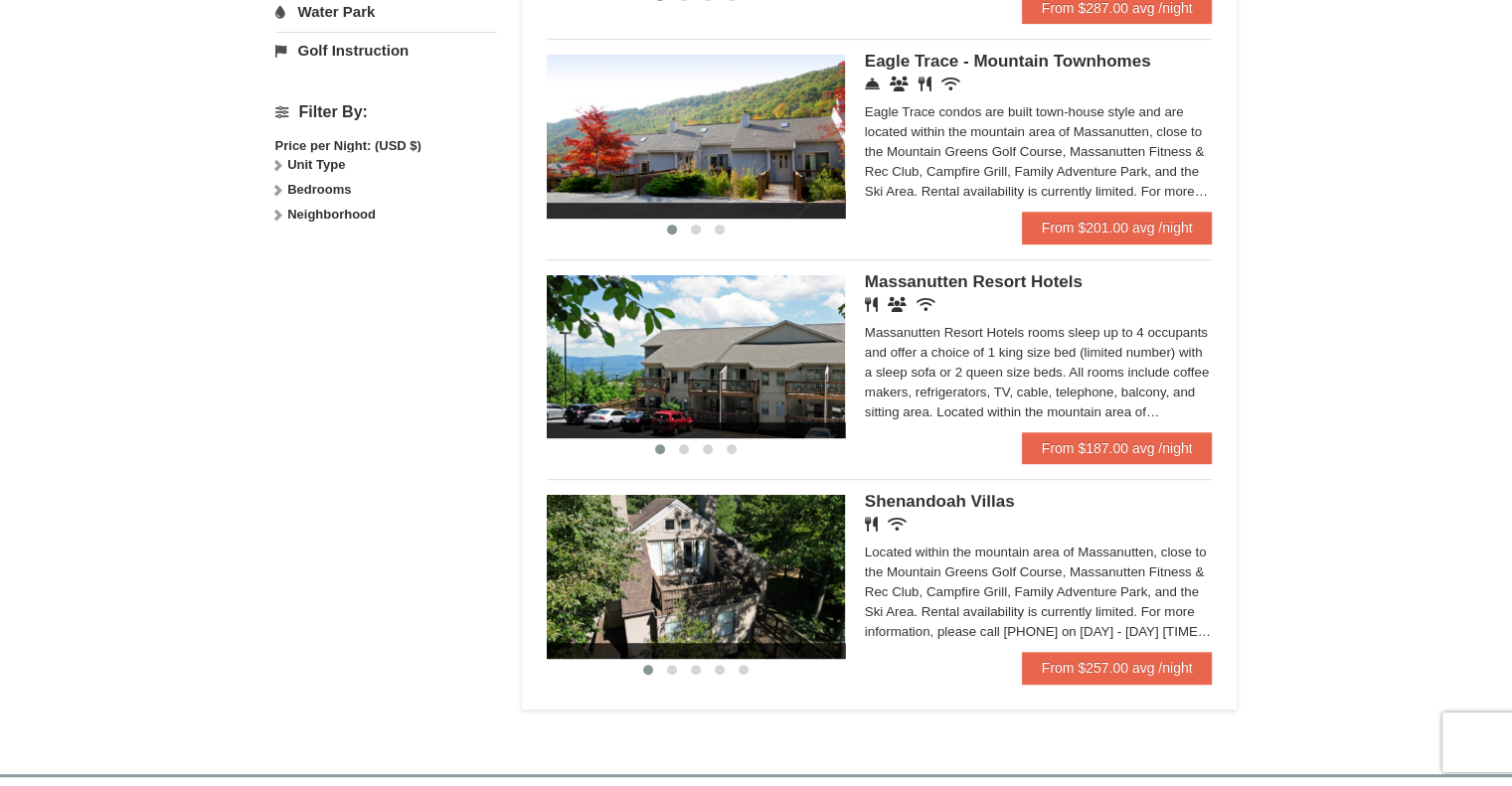 scroll, scrollTop: 848, scrollLeft: 0, axis: vertical 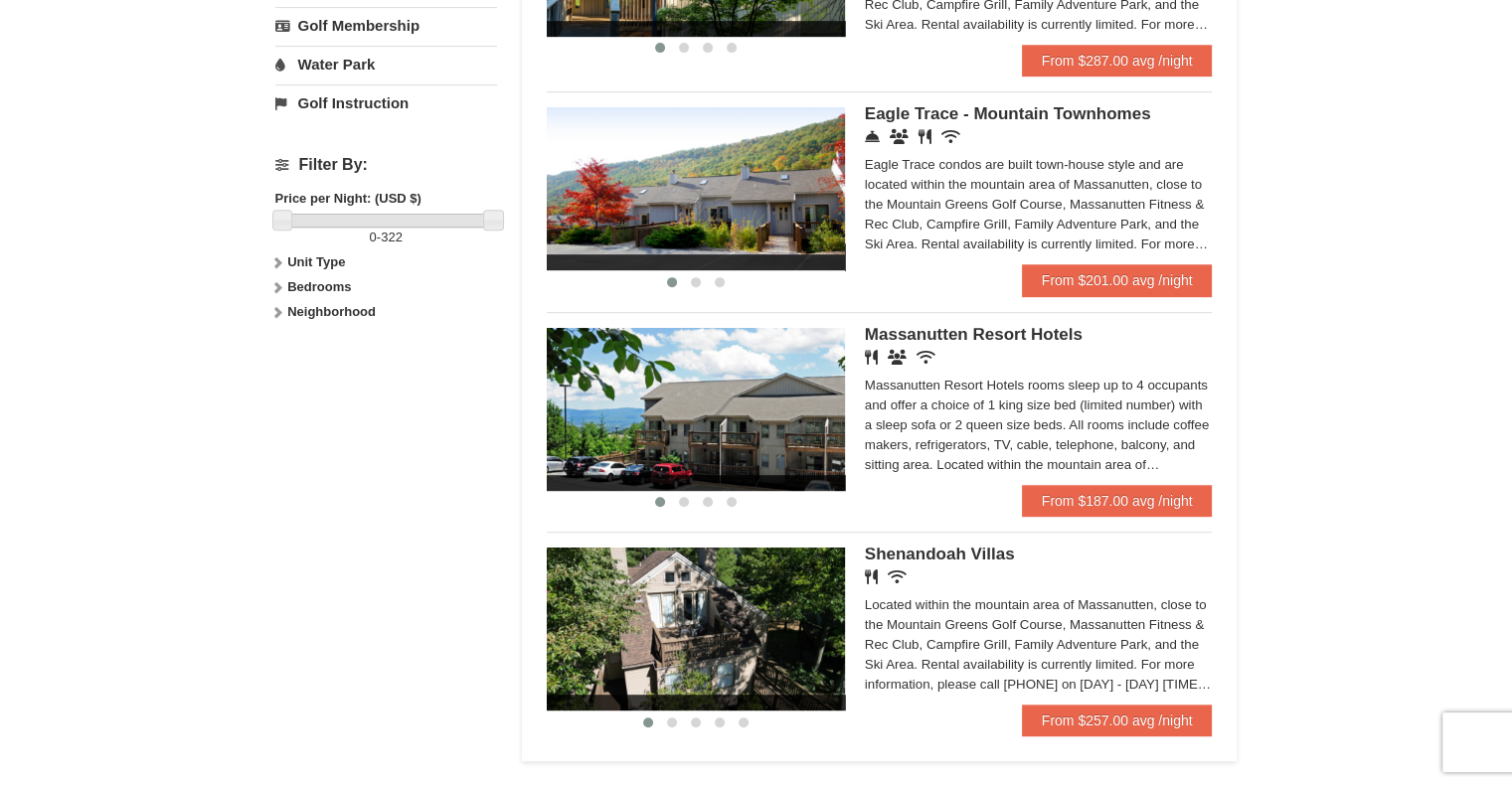 click on "Located within the mountain area of Massanutten, close to the Mountain Greens Golf Course, Massanutten Fitness & Rec Club, Campfire Grill, Family Adventure Park, and the Ski Area.
Rental availability is currently limited. For more information, please call 540.289.4952 on Monday - Friday 9 am - 6 pm and Saturday 9 am - 1 pm. Condo and hotel reservations are subject to a $25 change fee.
We look forward to welcoming you!" at bounding box center [1039, 645] 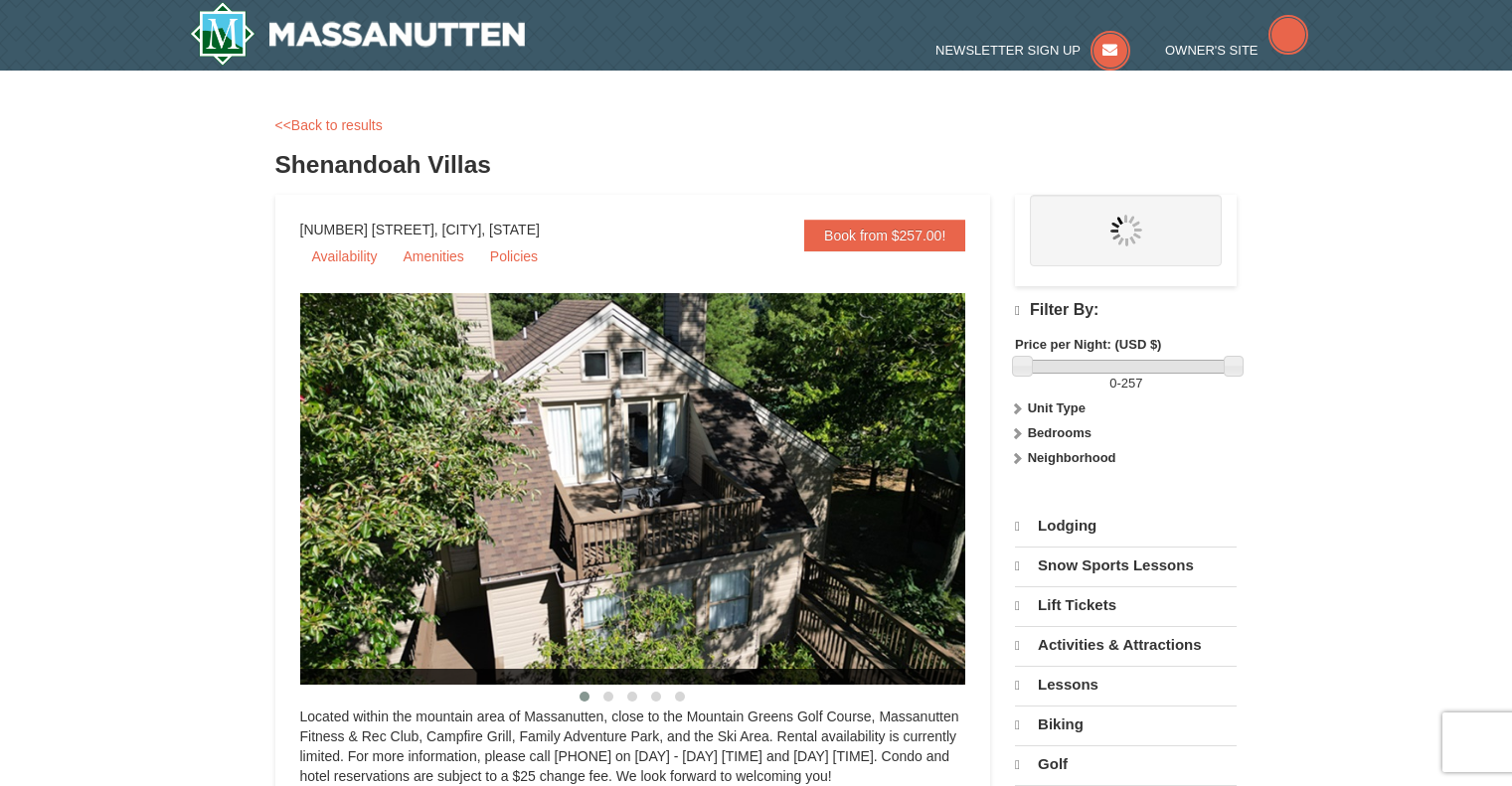 scroll, scrollTop: 0, scrollLeft: 0, axis: both 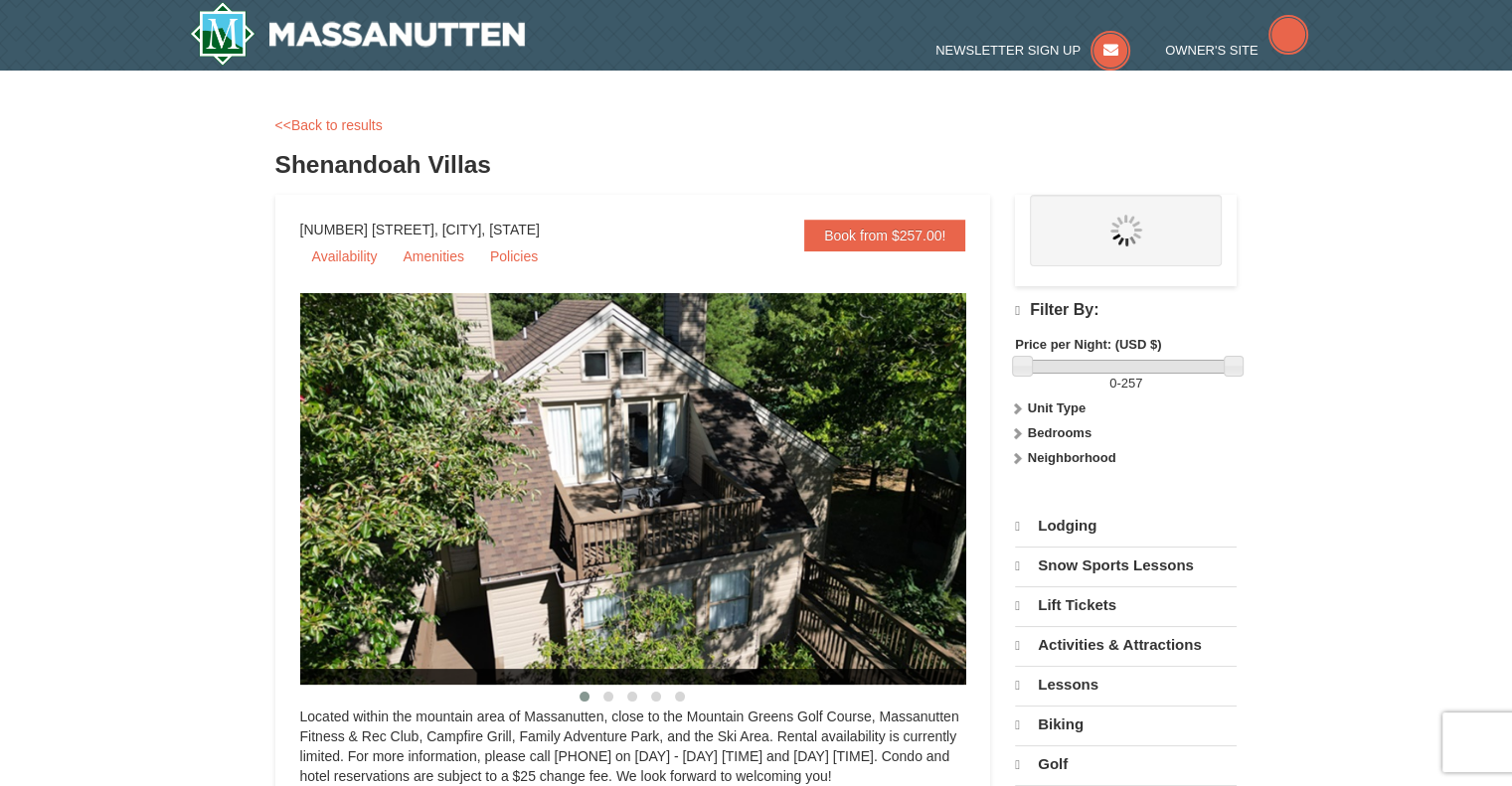 select on "8" 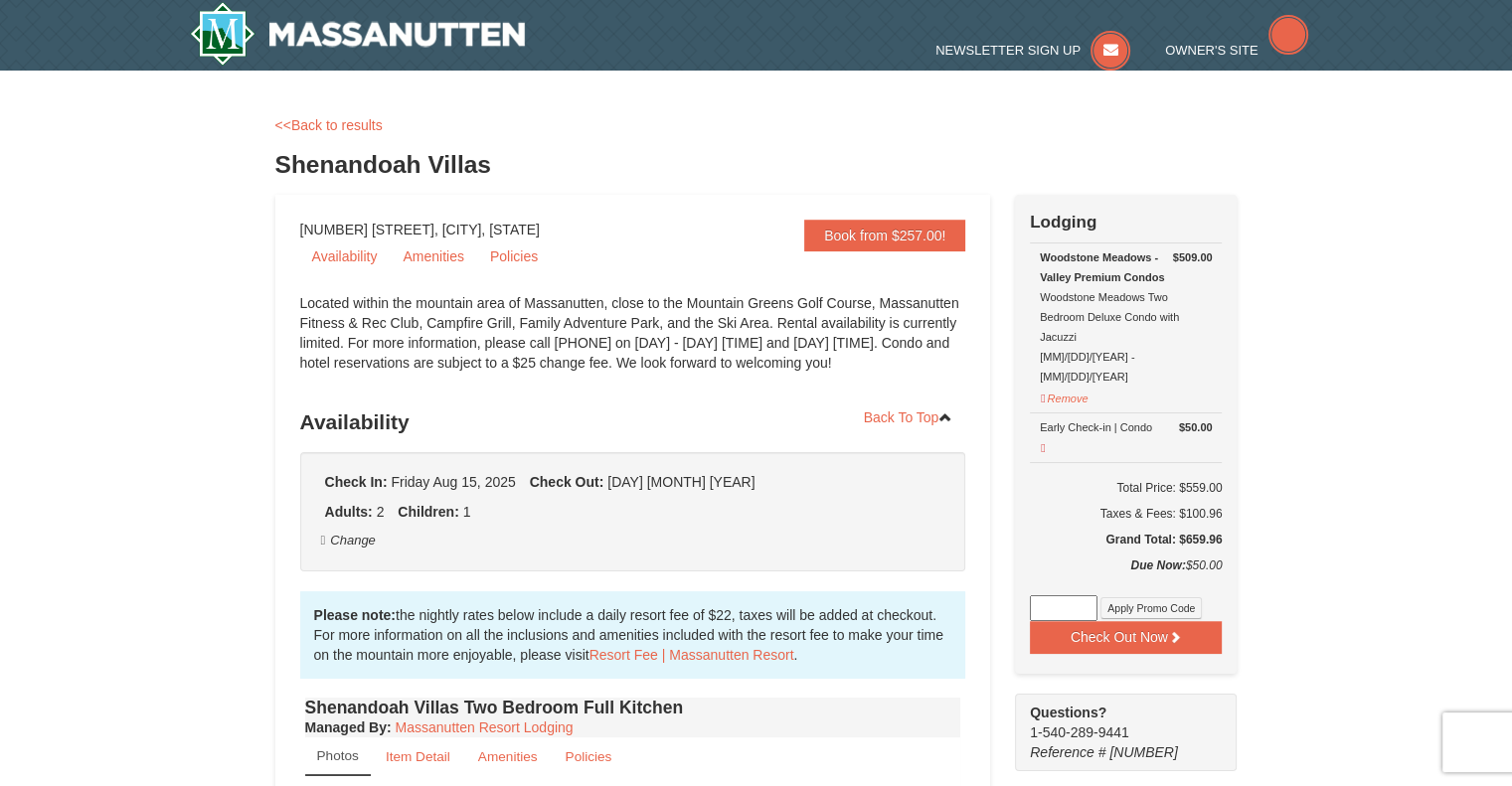 scroll, scrollTop: 0, scrollLeft: 0, axis: both 